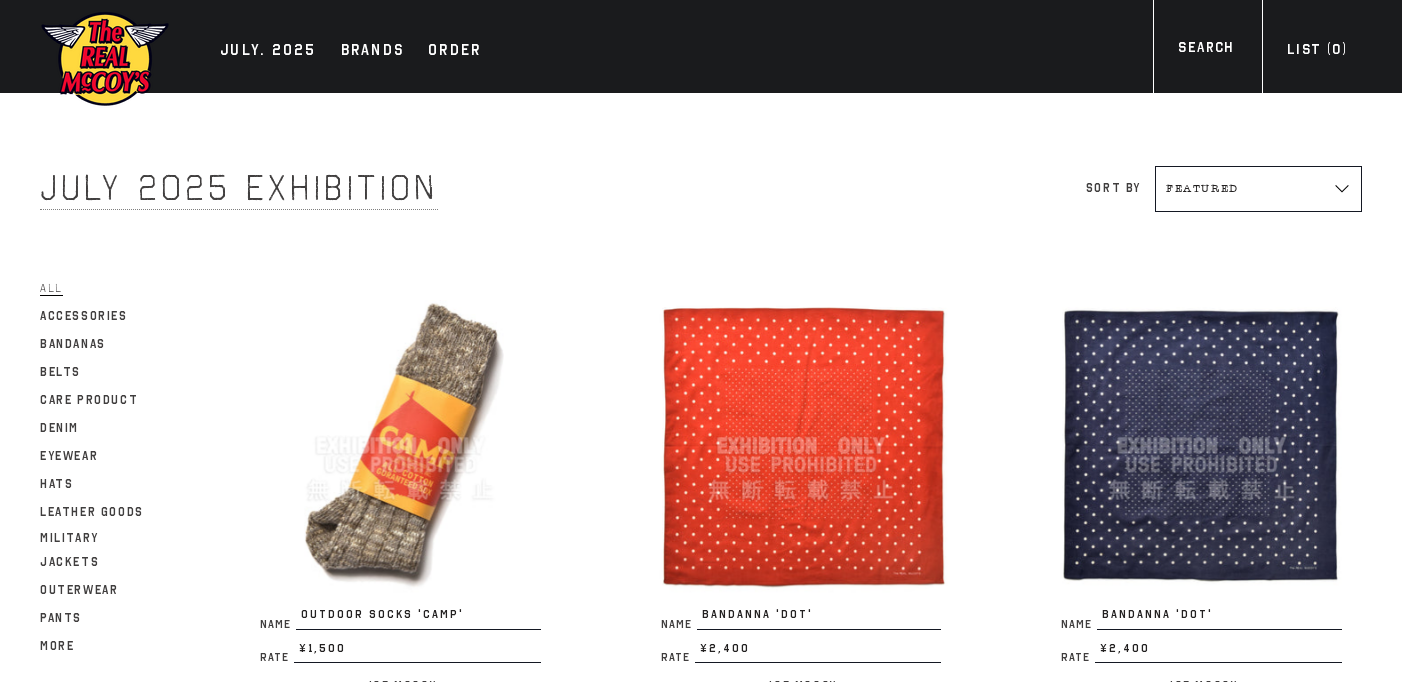 scroll, scrollTop: 0, scrollLeft: 0, axis: both 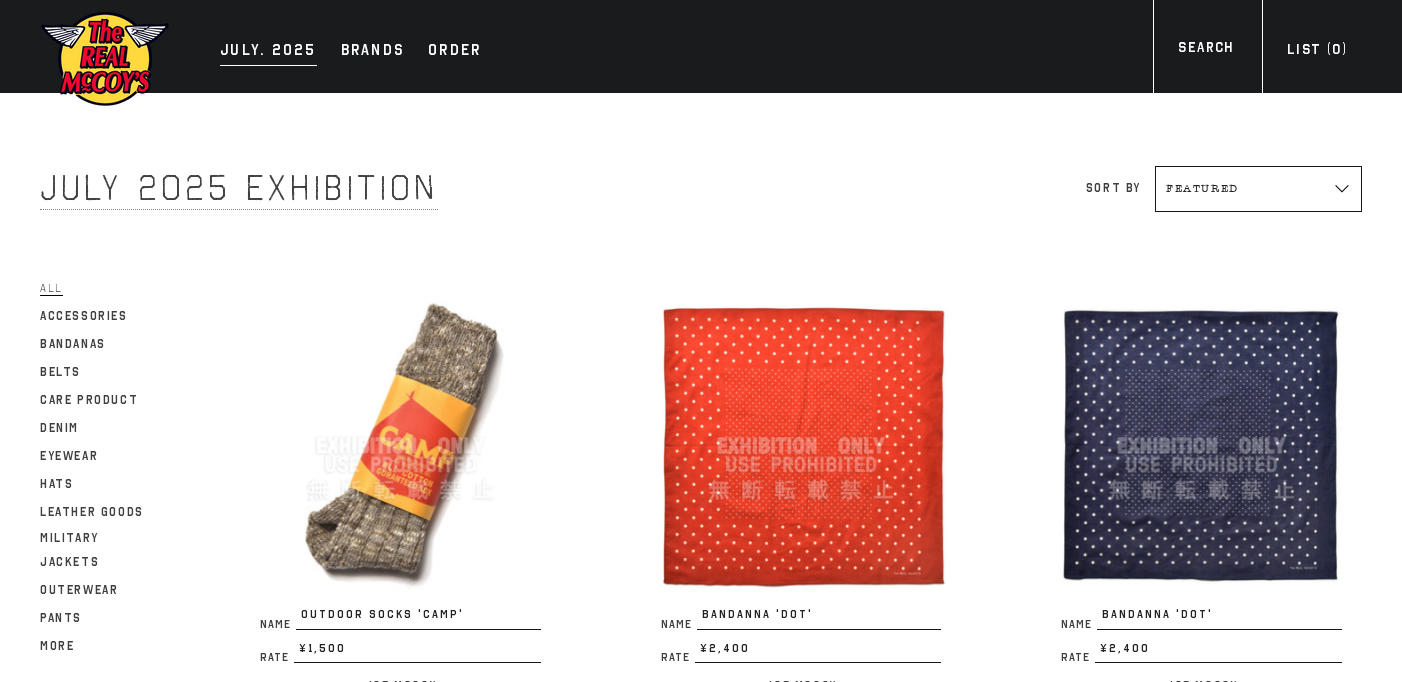 click on "JULY. 2025" at bounding box center (268, 52) 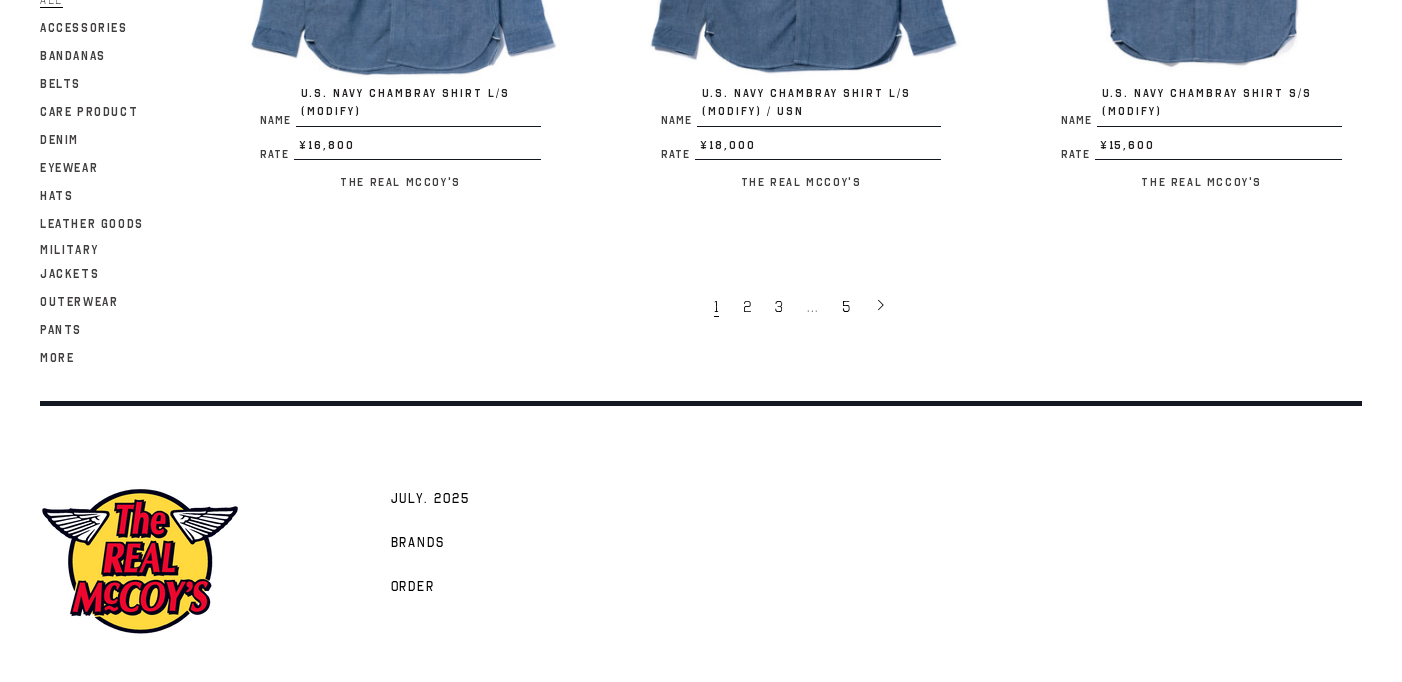 scroll, scrollTop: 3899, scrollLeft: 0, axis: vertical 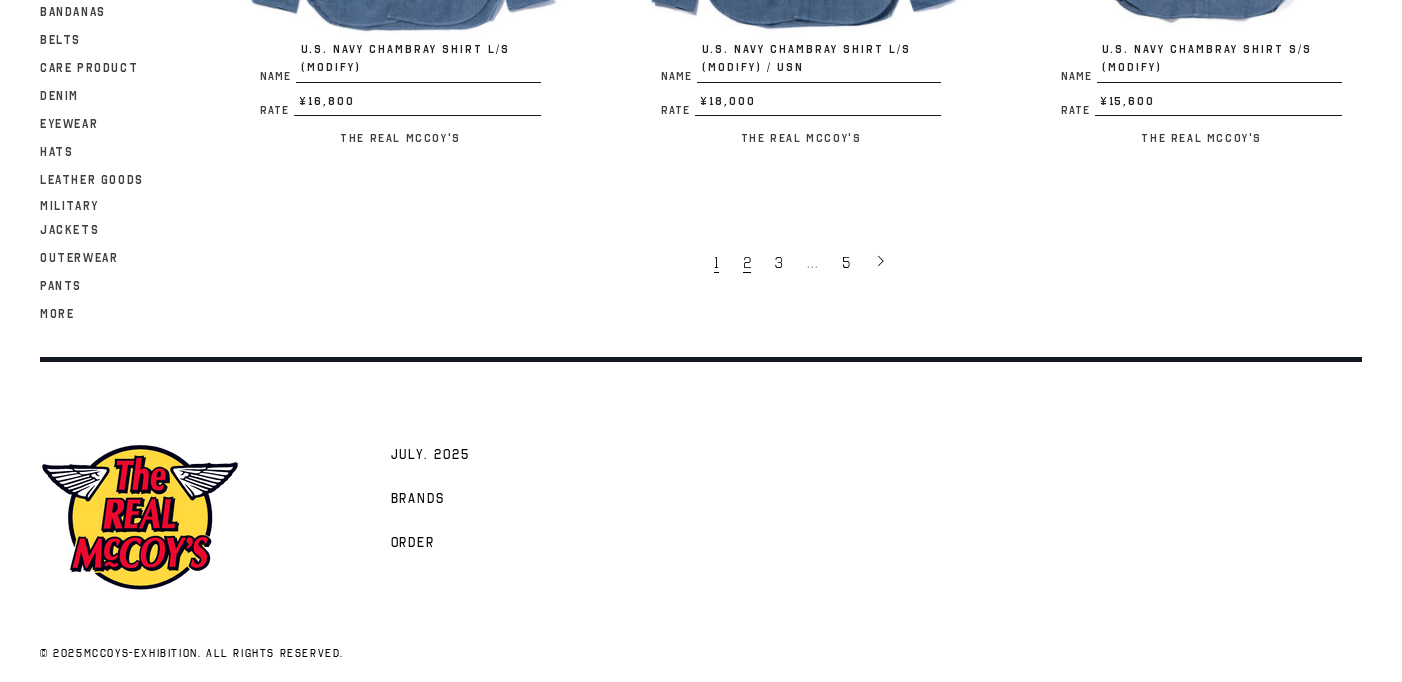 click on "2" at bounding box center (747, 263) 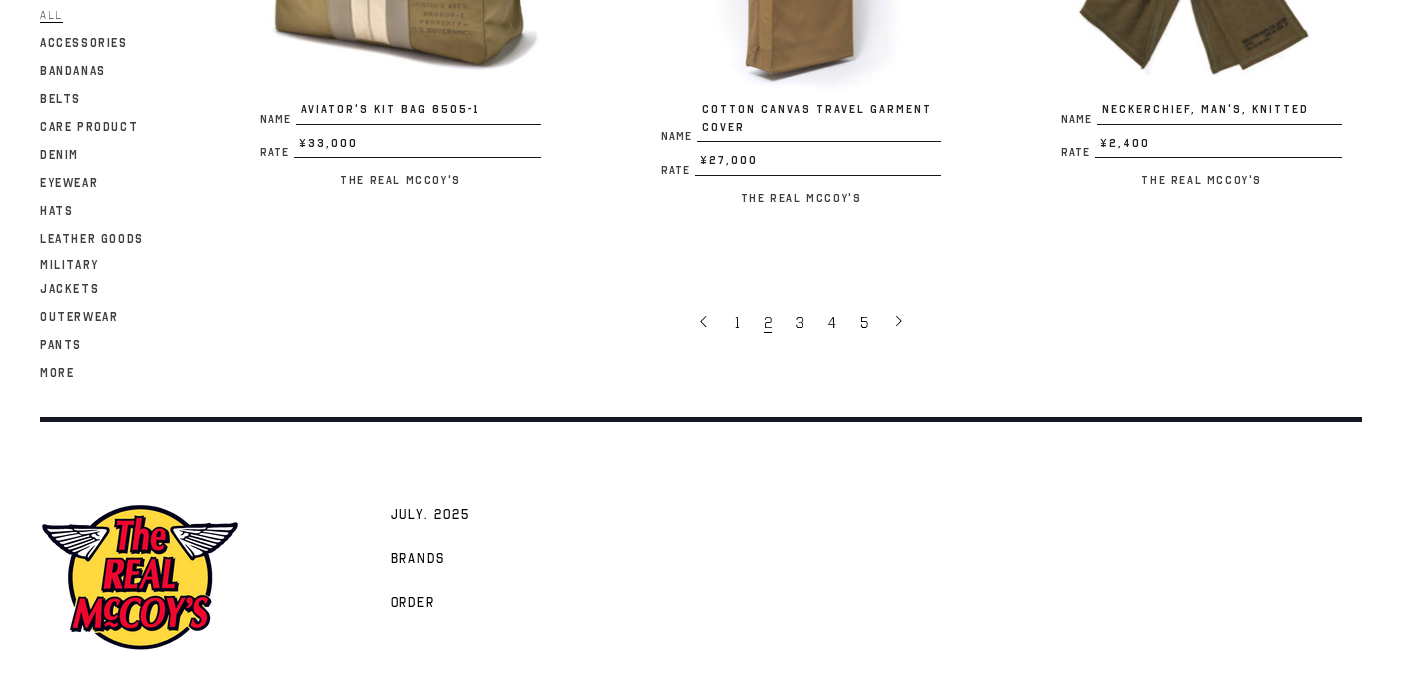 scroll, scrollTop: 3882, scrollLeft: 0, axis: vertical 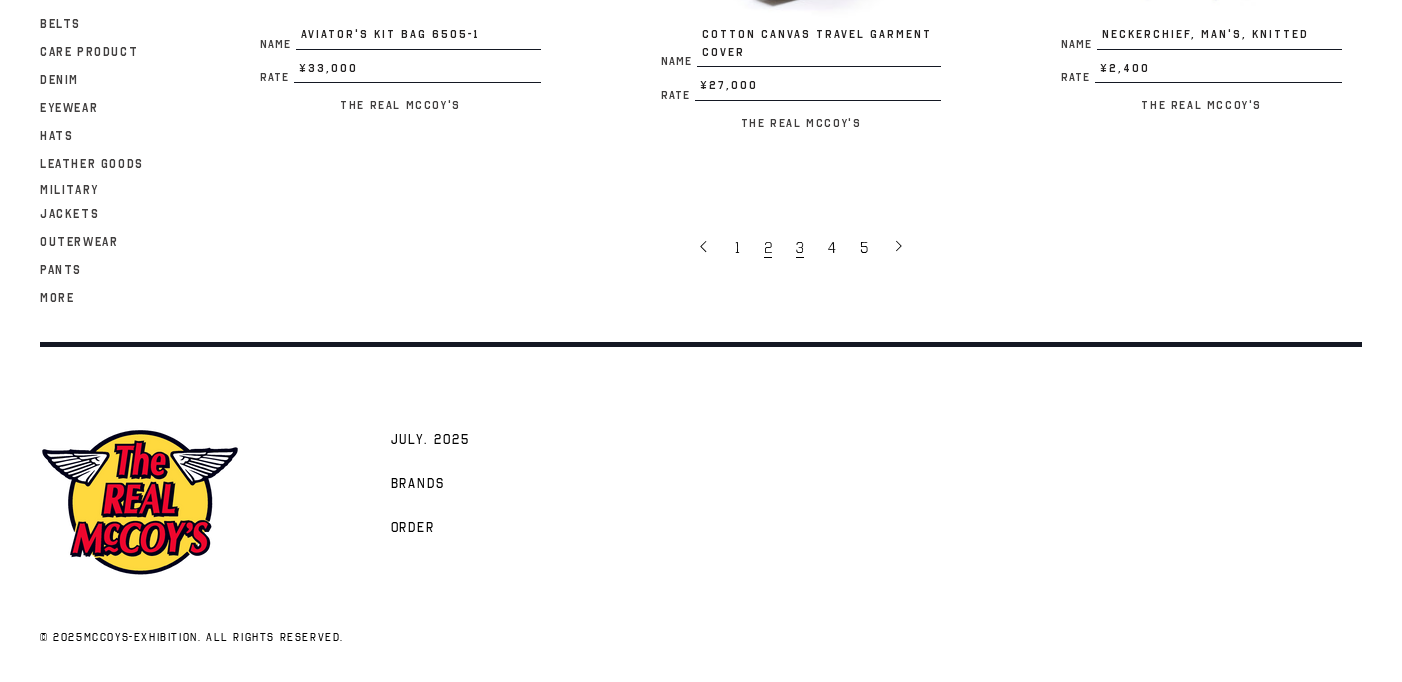 click on "3" at bounding box center [800, 248] 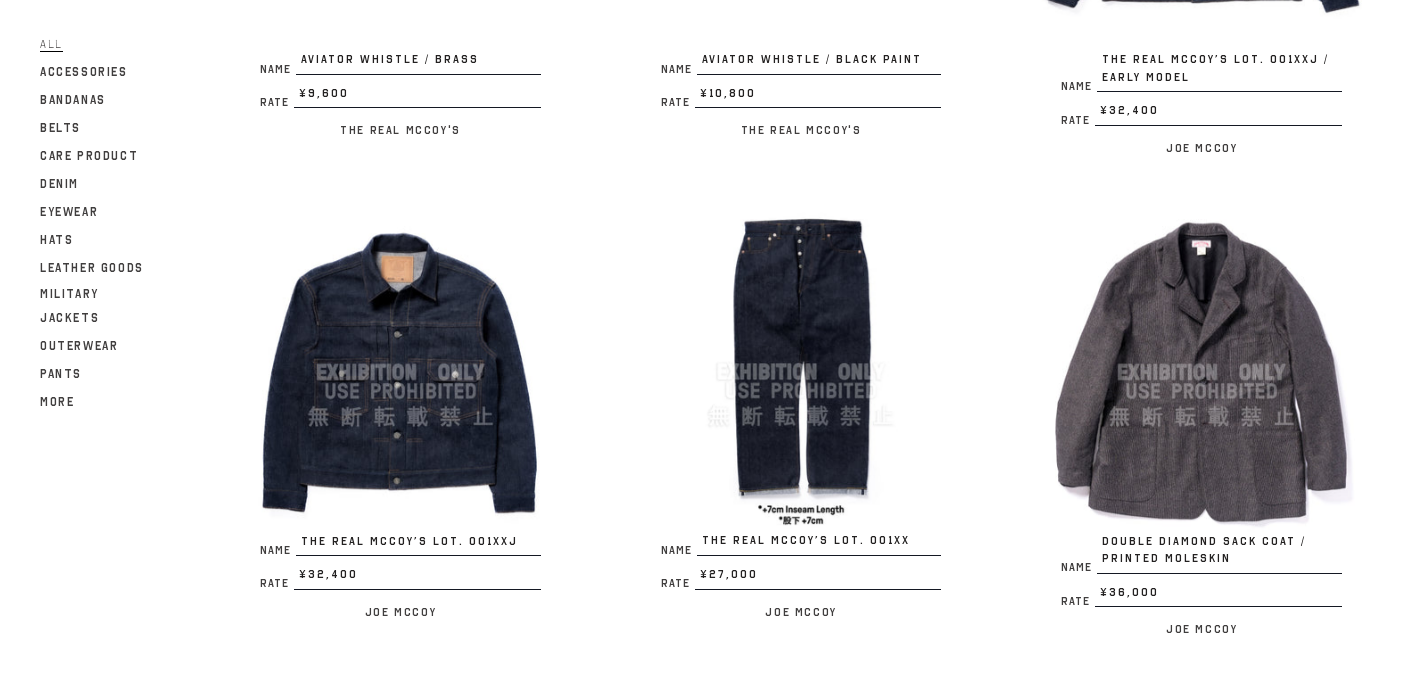 scroll, scrollTop: 558, scrollLeft: 0, axis: vertical 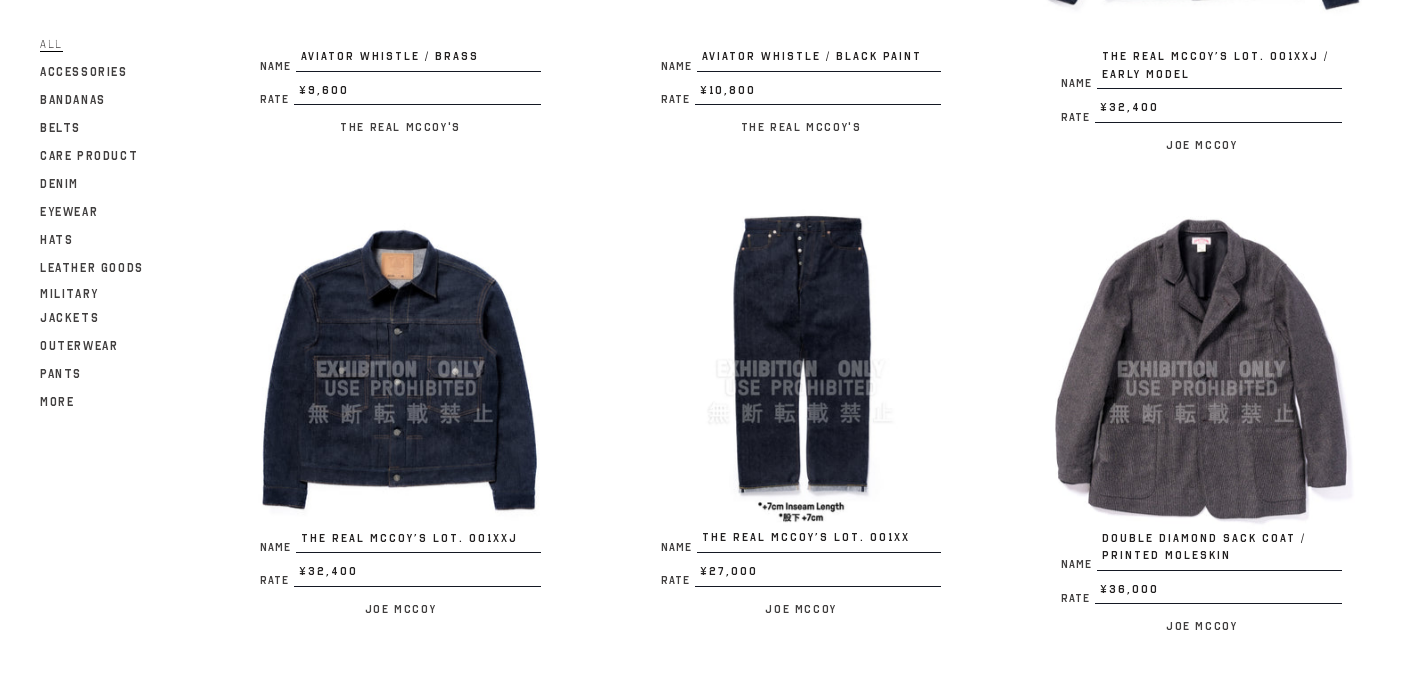 click at bounding box center [801, 369] 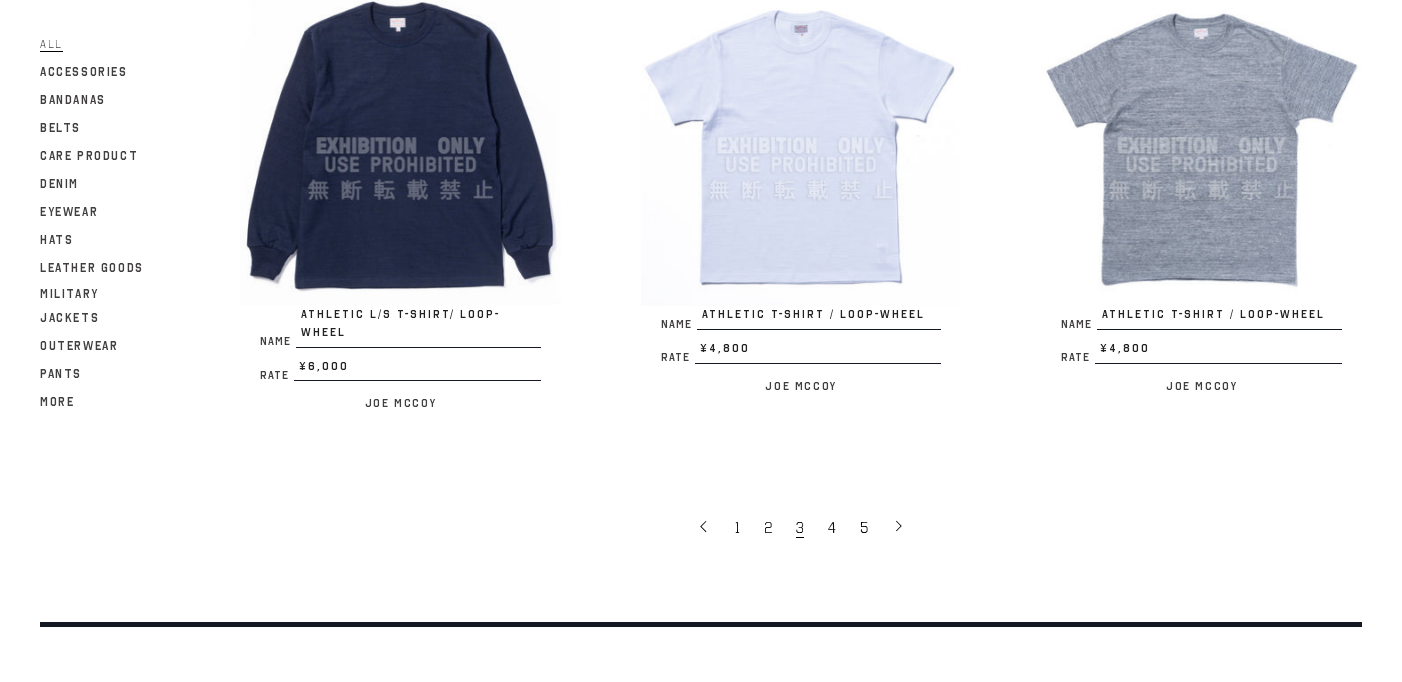 scroll, scrollTop: 3740, scrollLeft: 0, axis: vertical 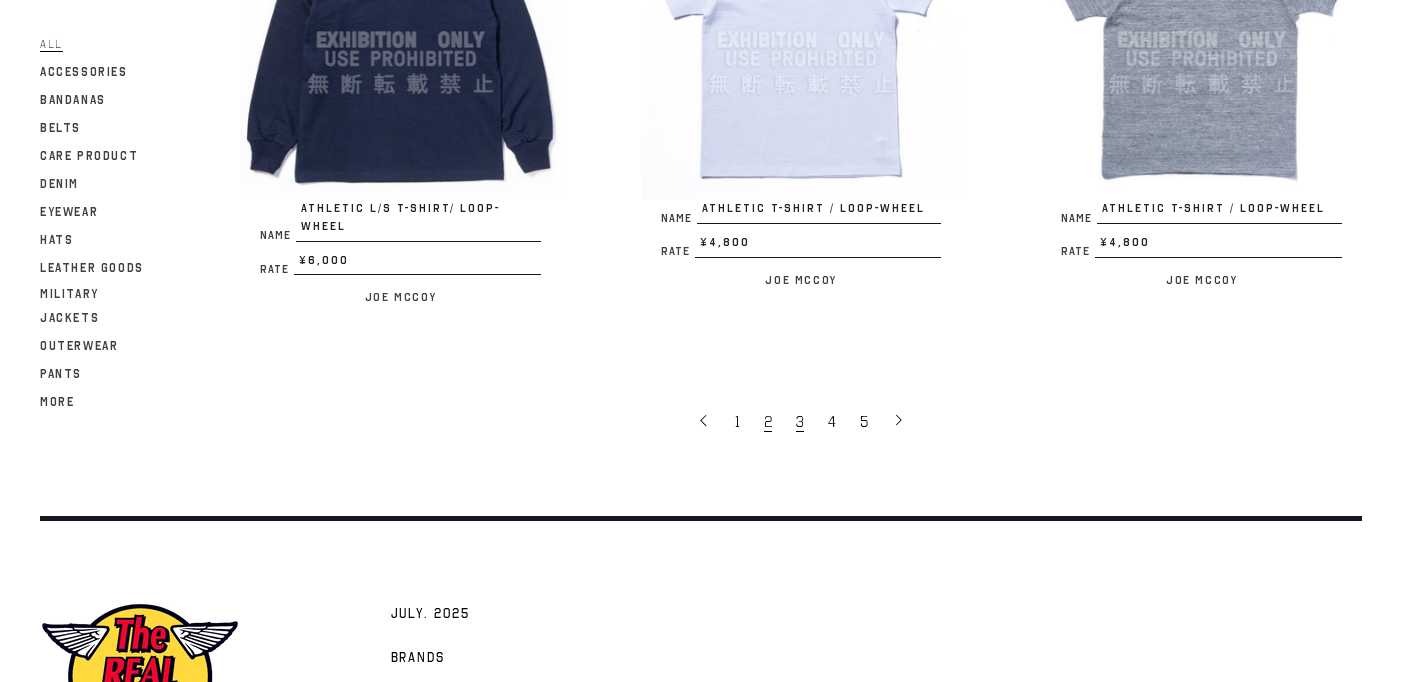 click on "2" at bounding box center [770, 421] 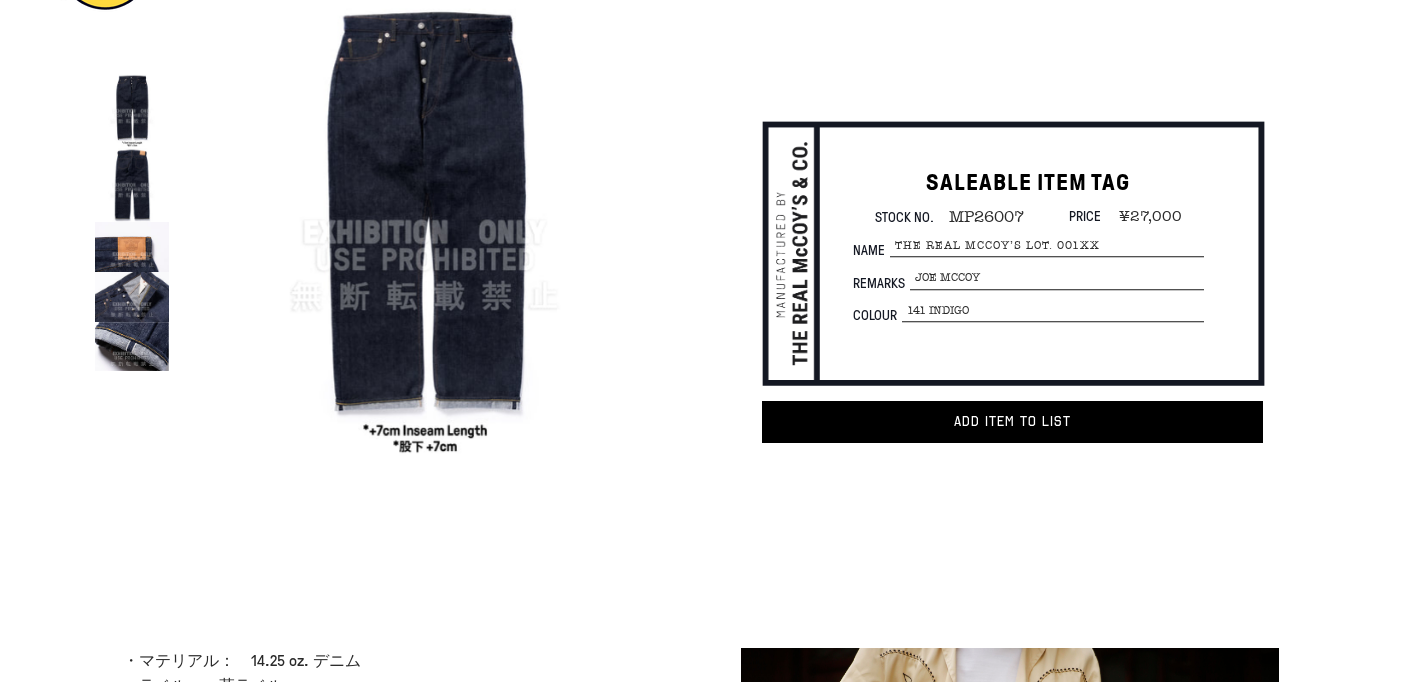 scroll, scrollTop: 99, scrollLeft: 0, axis: vertical 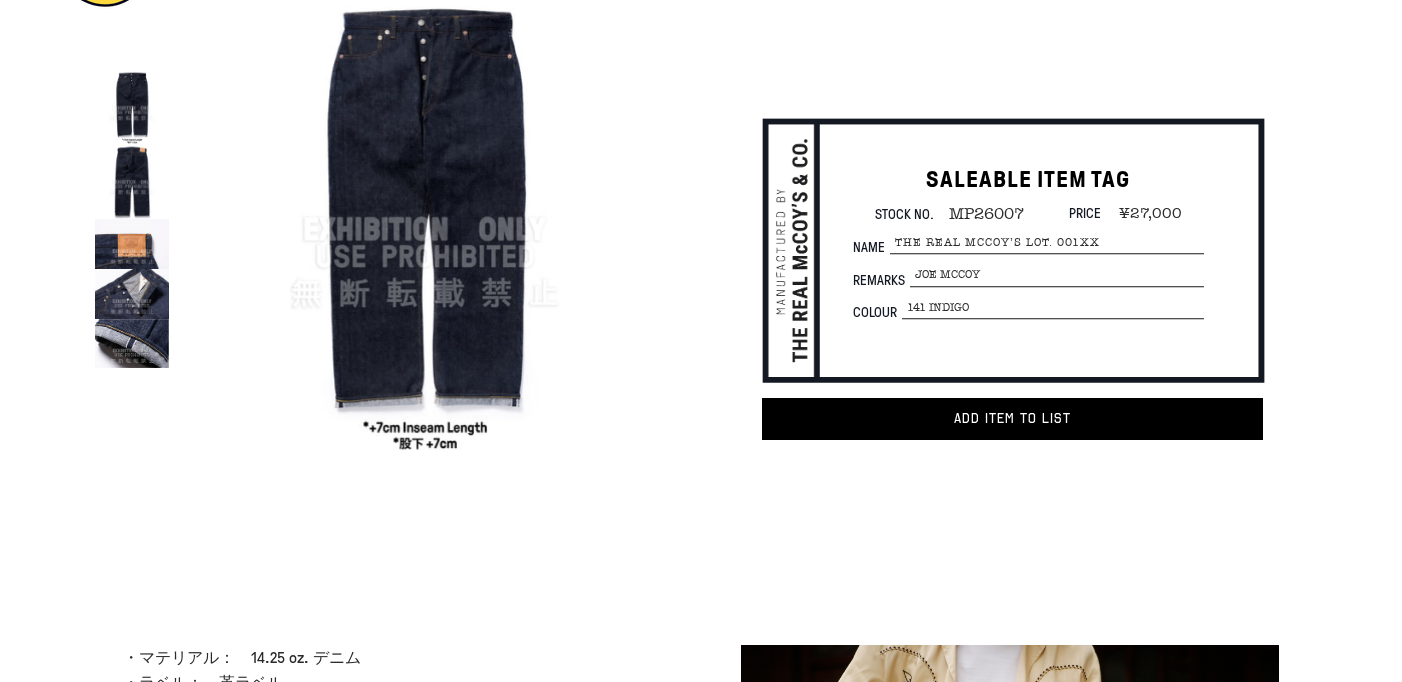 click at bounding box center [132, 182] 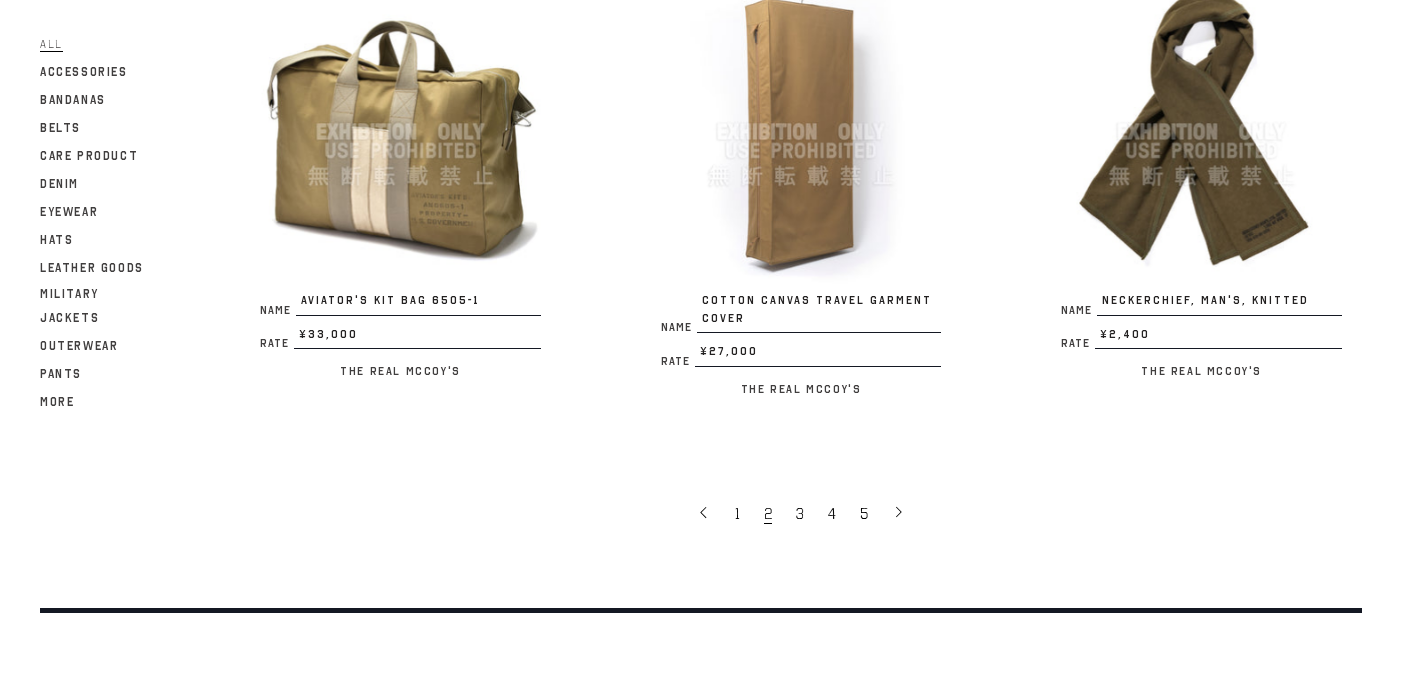 scroll, scrollTop: 3882, scrollLeft: 0, axis: vertical 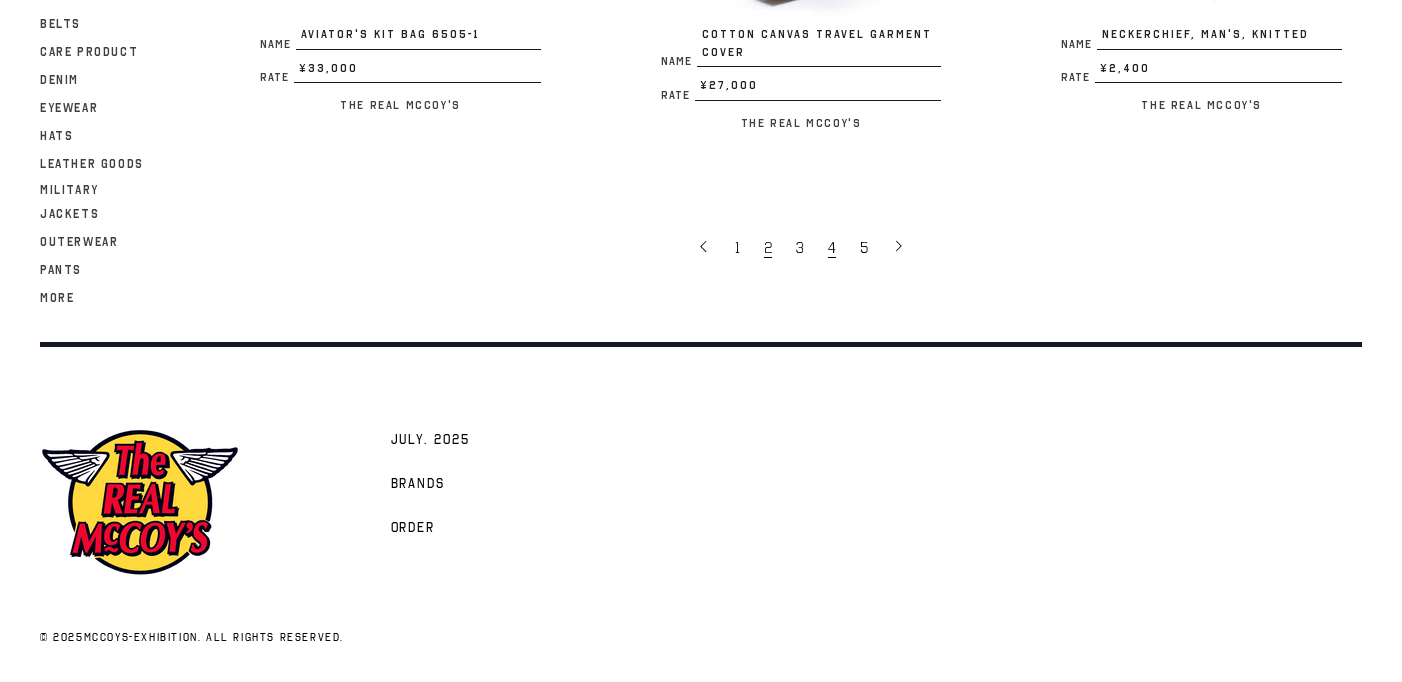 click on "4" at bounding box center [834, 247] 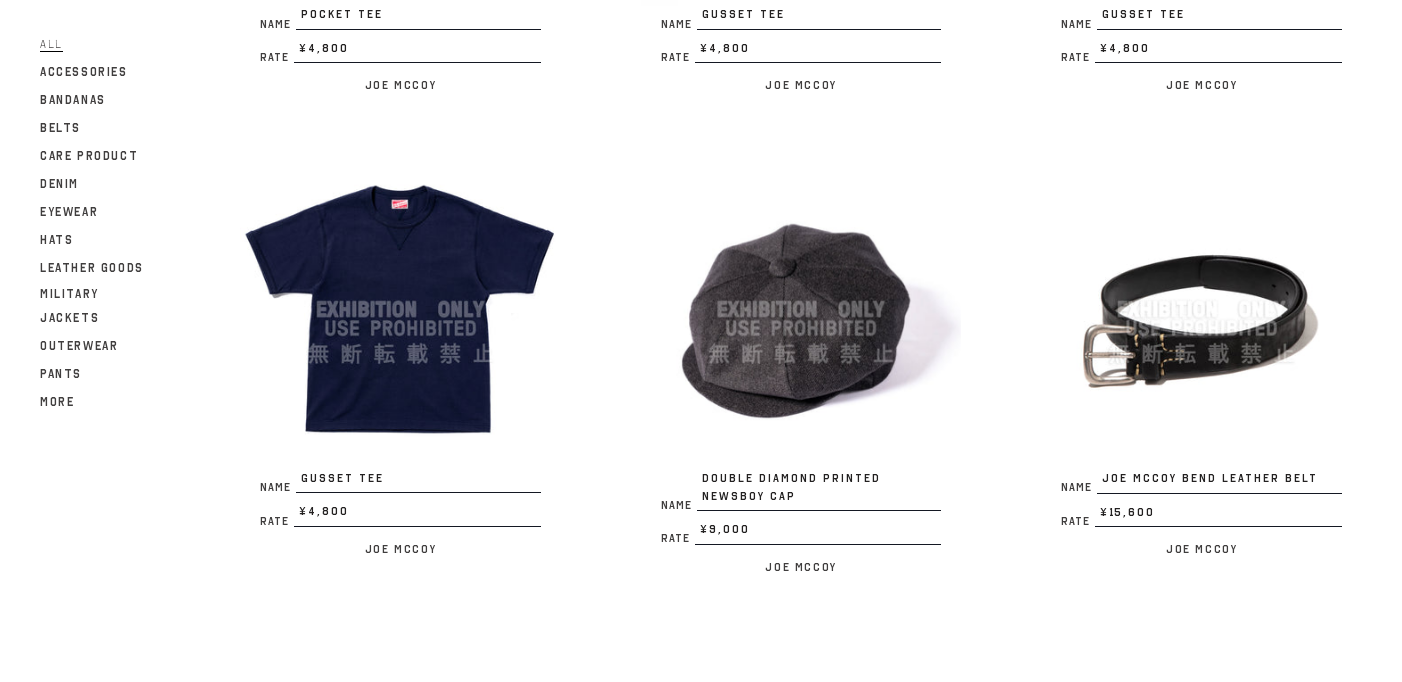 scroll, scrollTop: 2459, scrollLeft: 0, axis: vertical 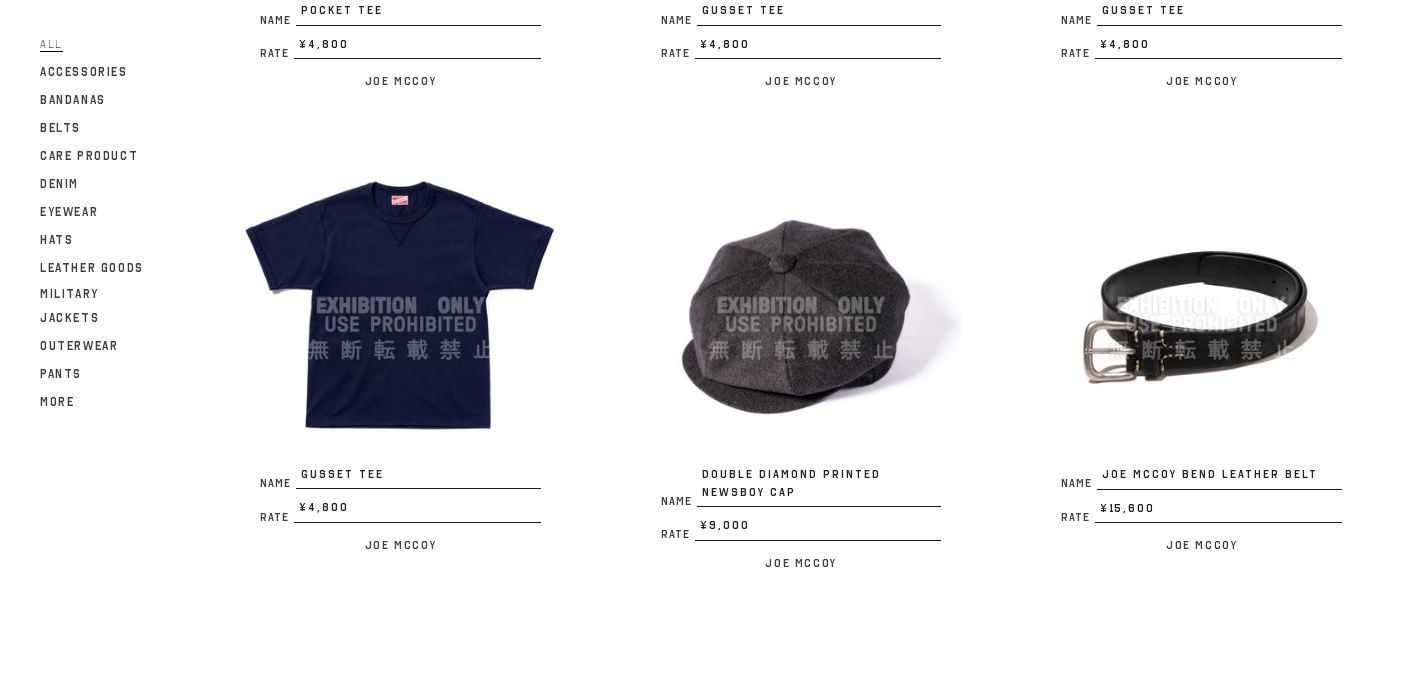 click at bounding box center [801, 305] 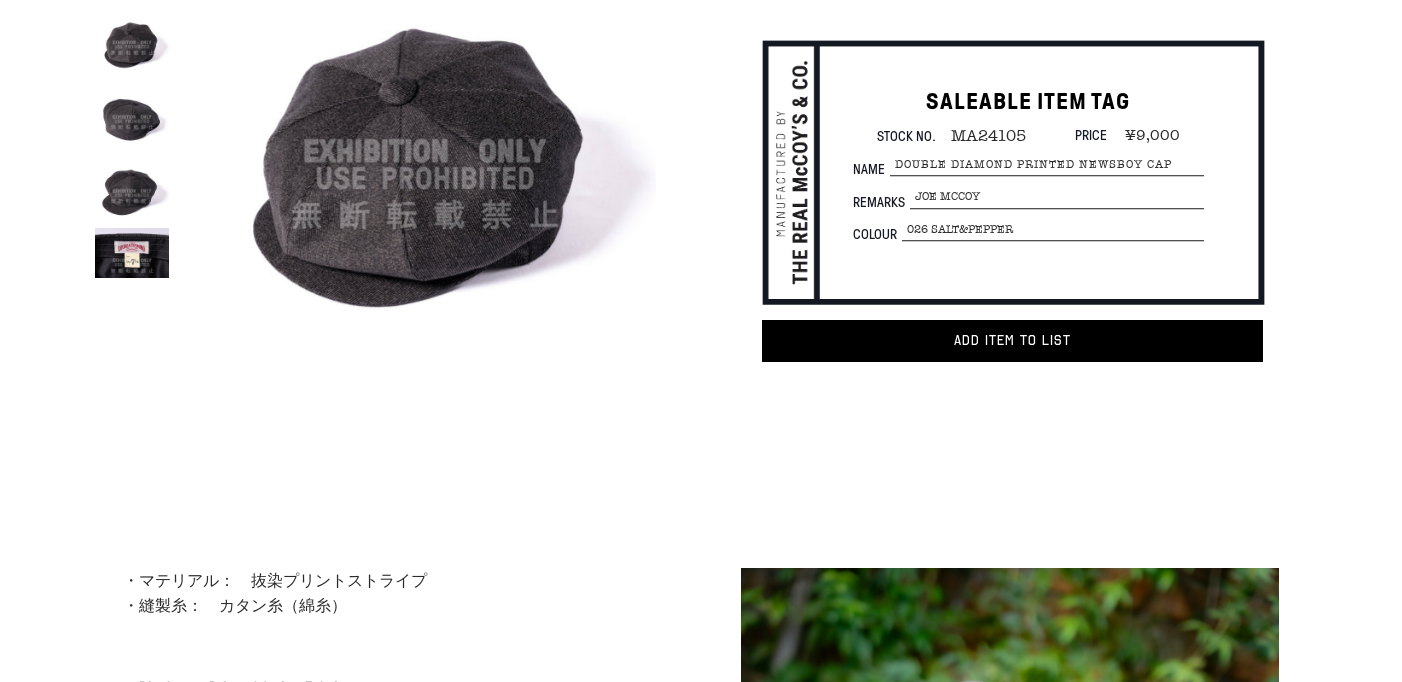 scroll, scrollTop: 0, scrollLeft: 0, axis: both 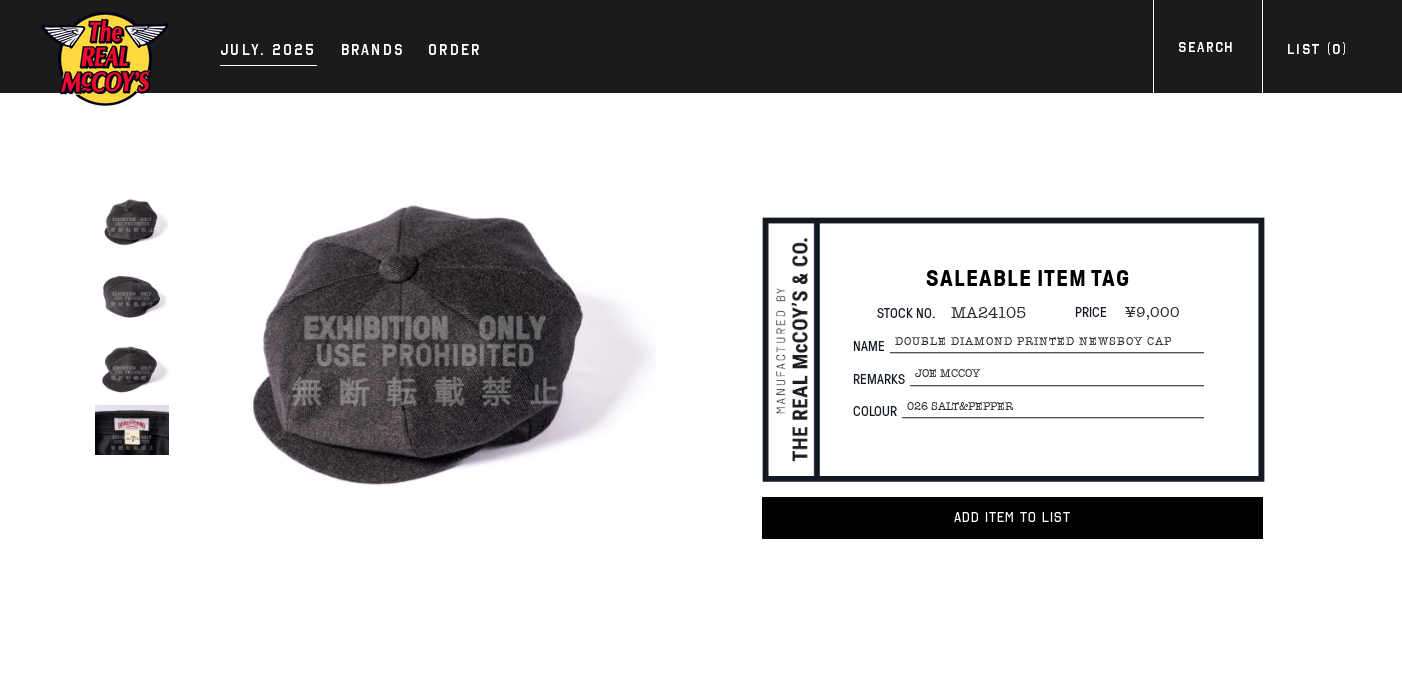 click on "JULY. 2025" at bounding box center (268, 52) 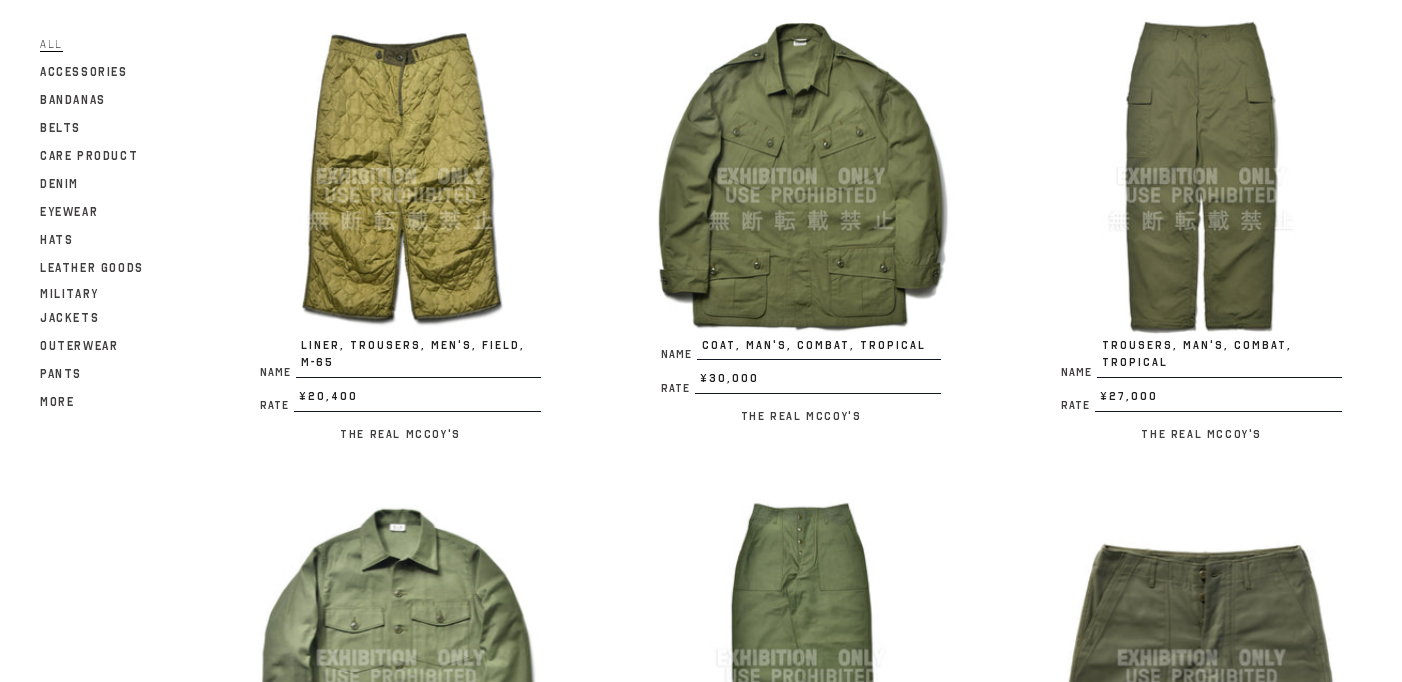 scroll, scrollTop: 1234, scrollLeft: 0, axis: vertical 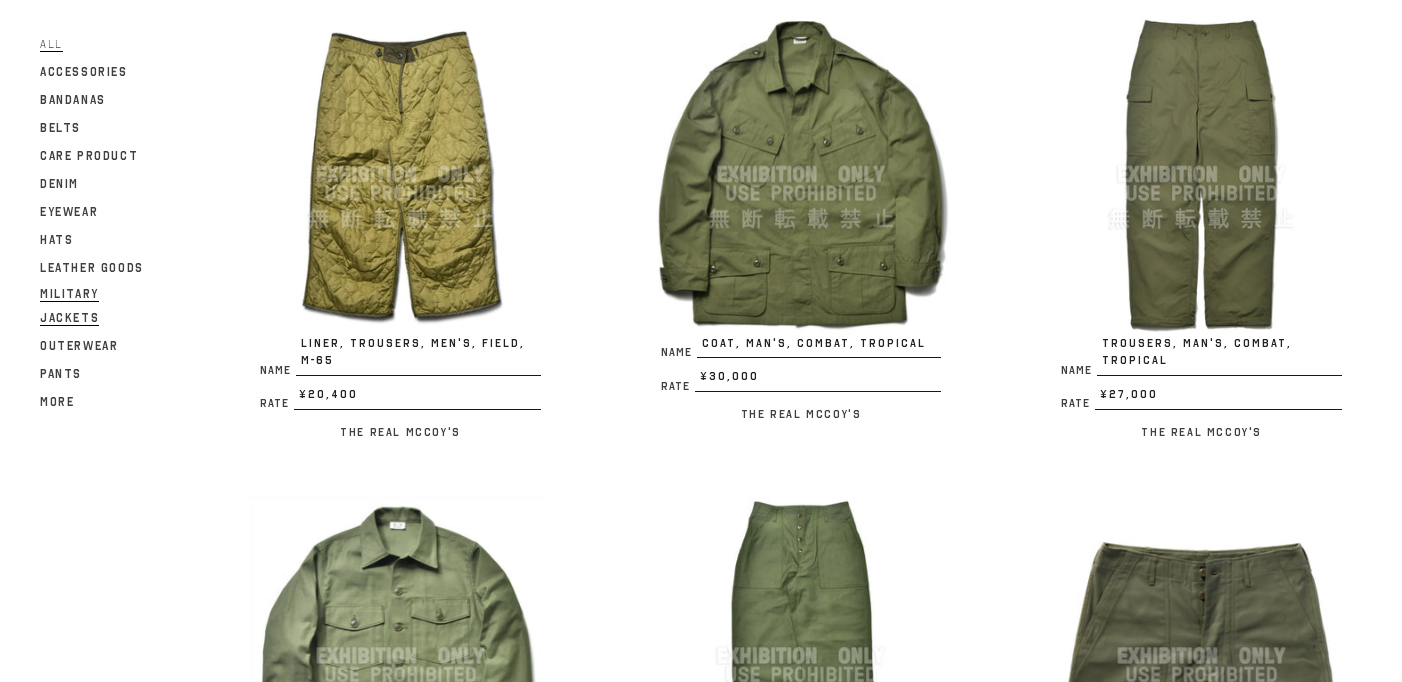 click on "Military Jackets" at bounding box center (69, 306) 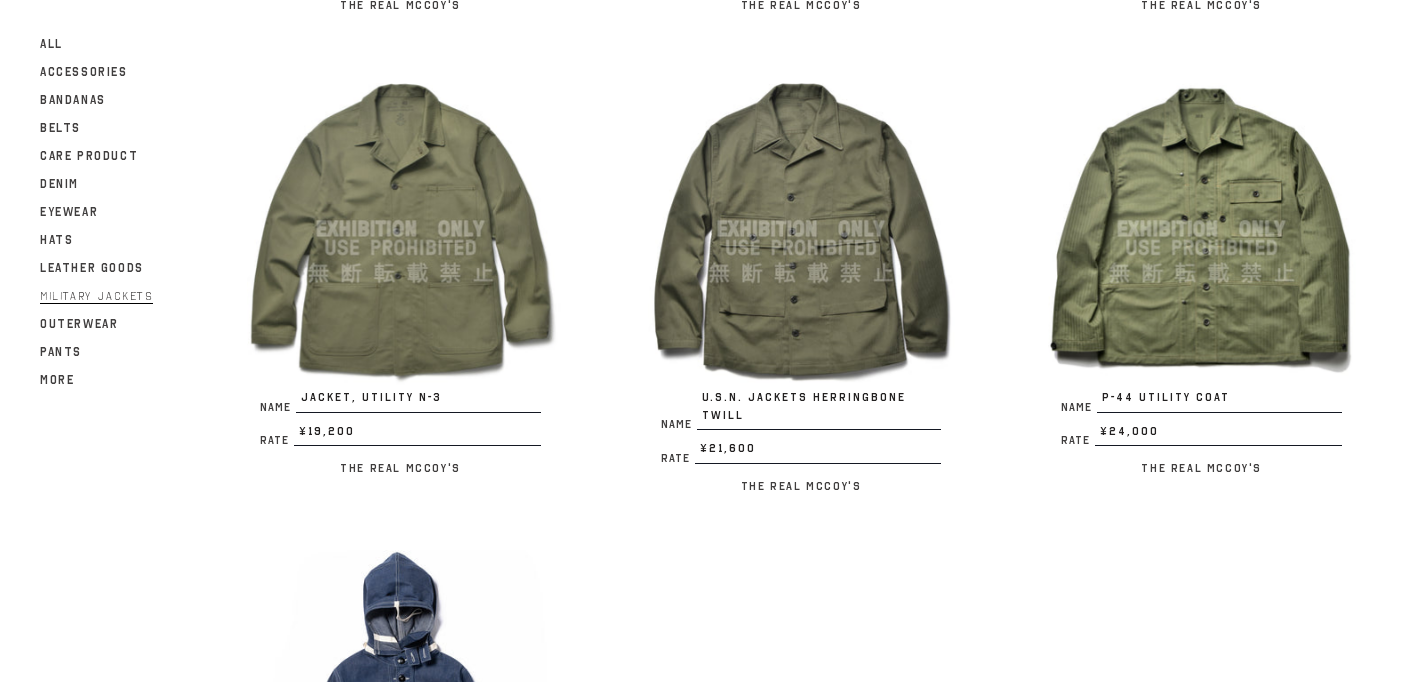 scroll, scrollTop: 1163, scrollLeft: 0, axis: vertical 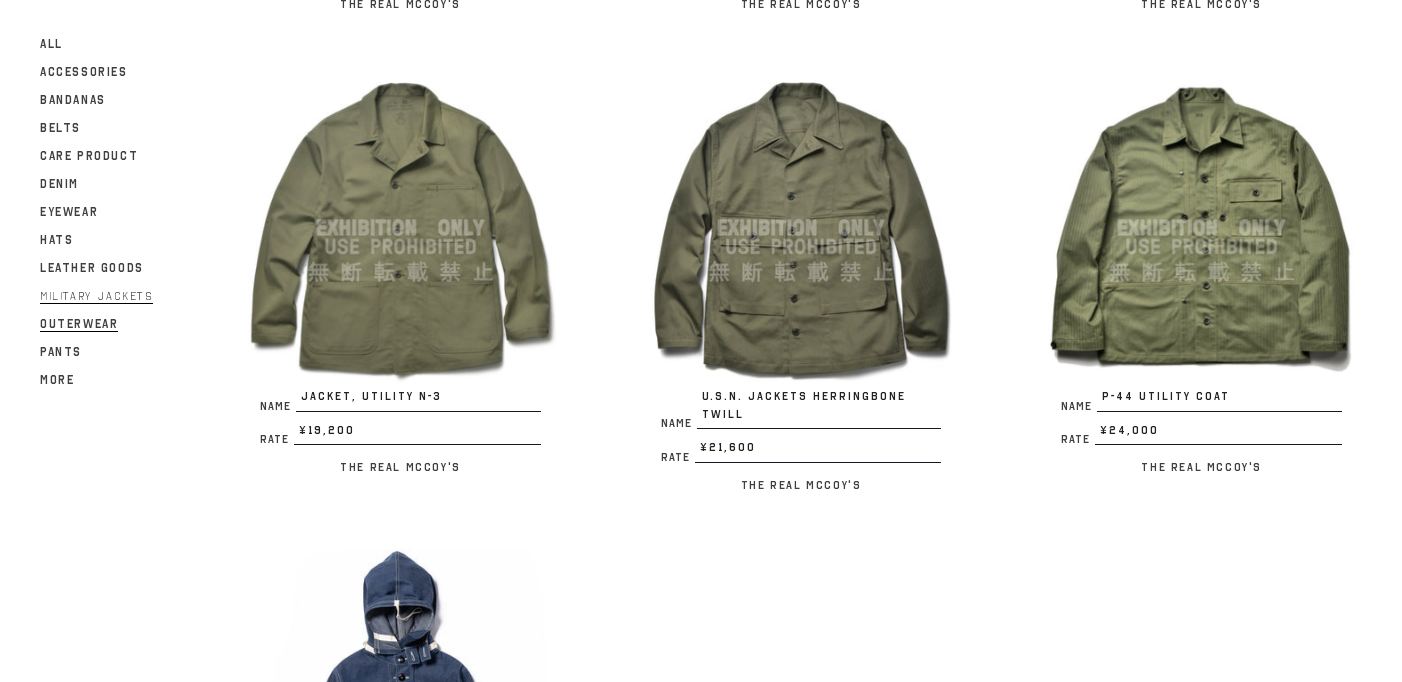 click on "Outerwear" at bounding box center [79, 324] 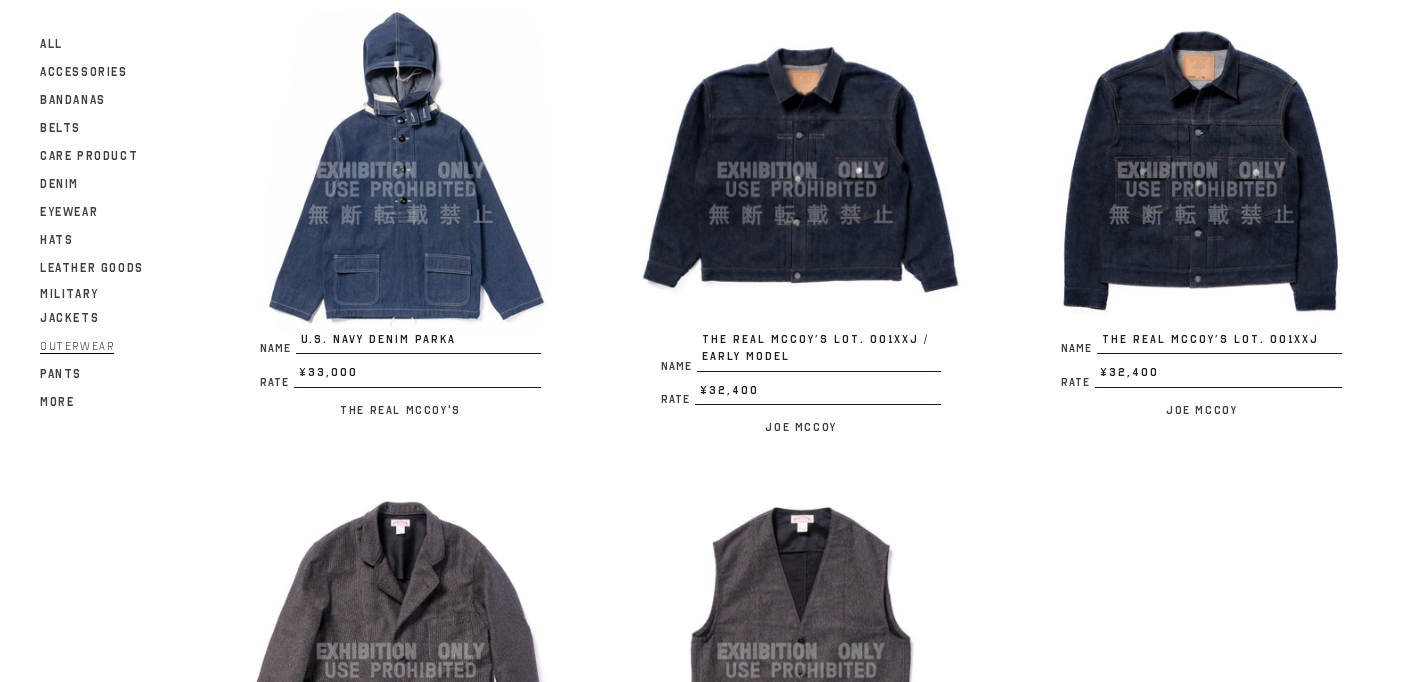 scroll, scrollTop: 0, scrollLeft: 0, axis: both 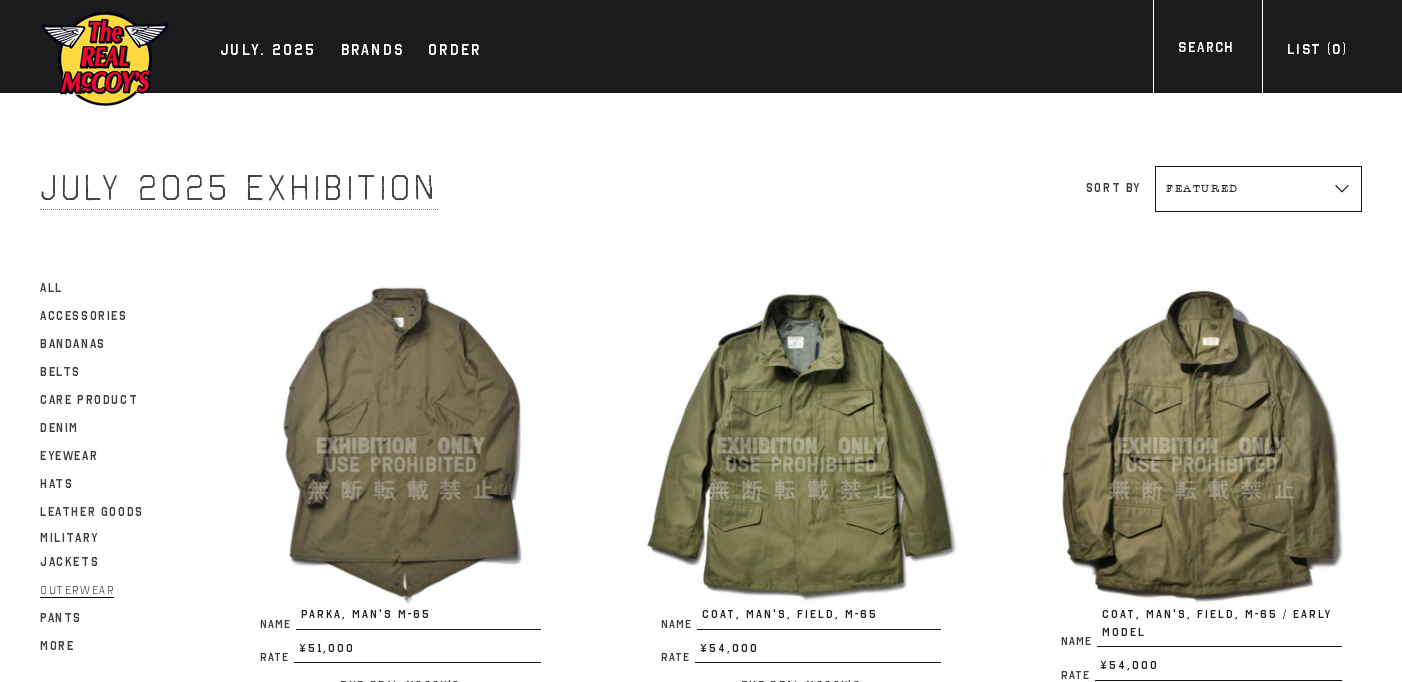 click on "All" at bounding box center (51, 288) 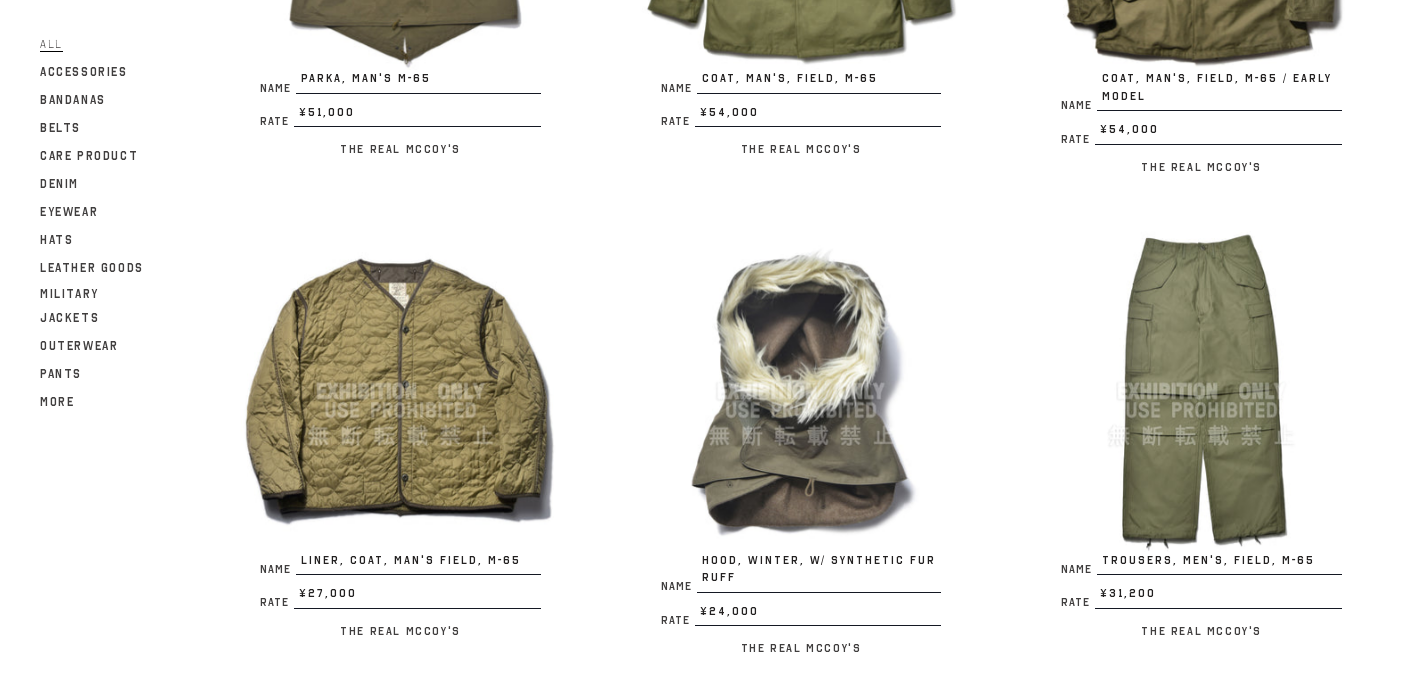 scroll, scrollTop: 0, scrollLeft: 0, axis: both 